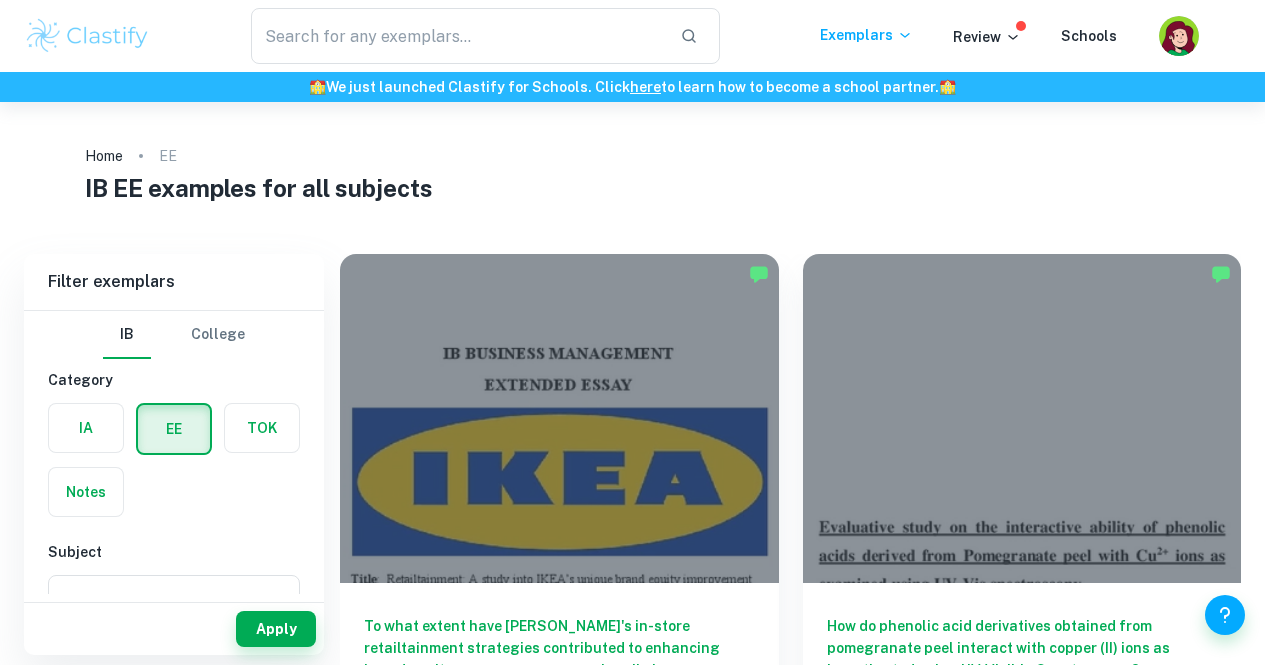 scroll, scrollTop: 0, scrollLeft: 0, axis: both 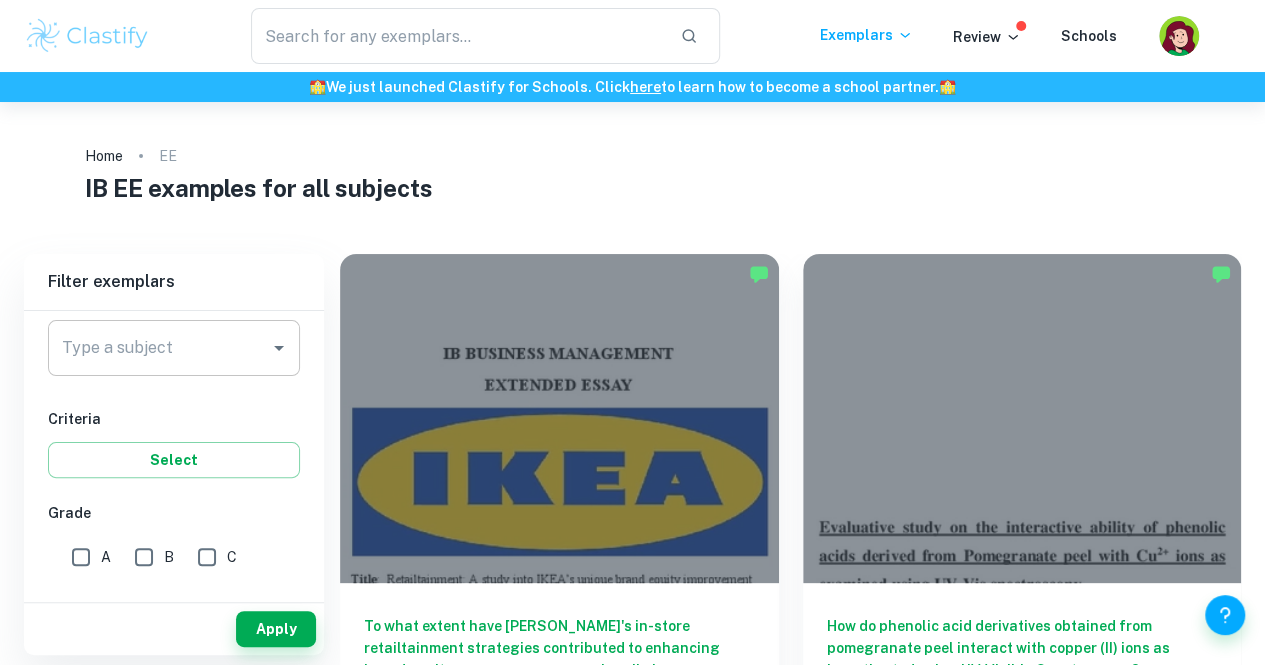 click on "Type a subject" at bounding box center (159, 348) 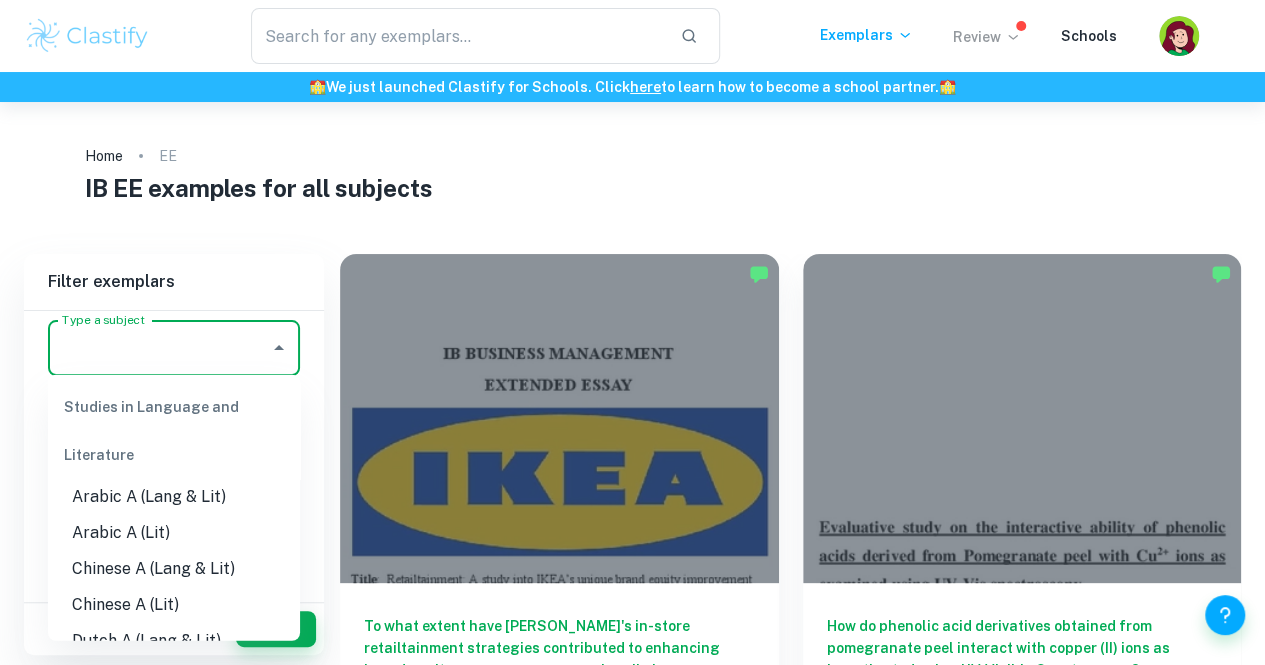 click on "Review" at bounding box center (987, 37) 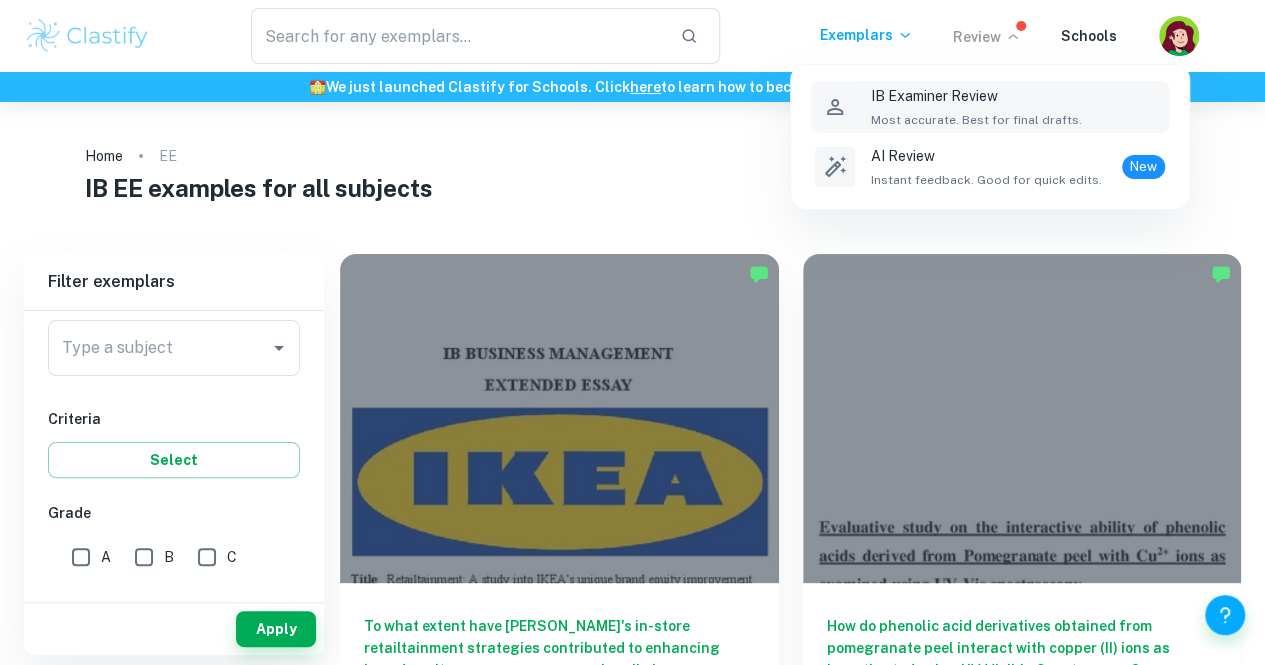click on "IB Examiner Review" at bounding box center [976, 96] 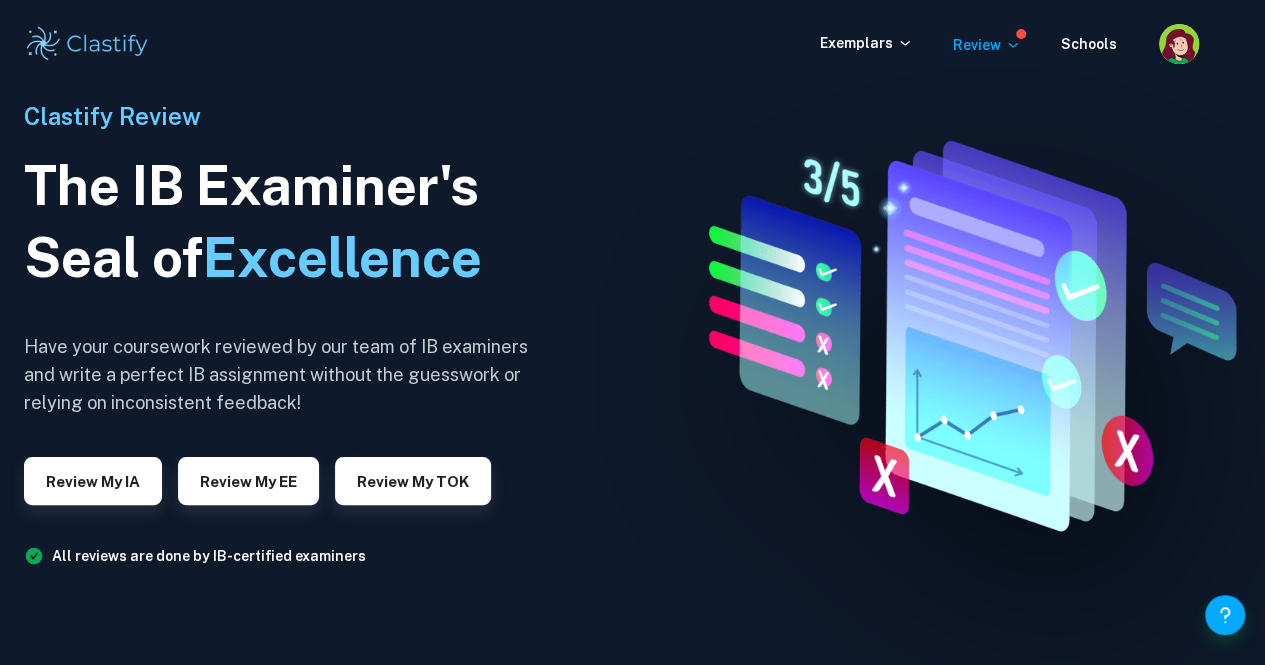 click on "Exemplars Review Schools" at bounding box center (632, 44) 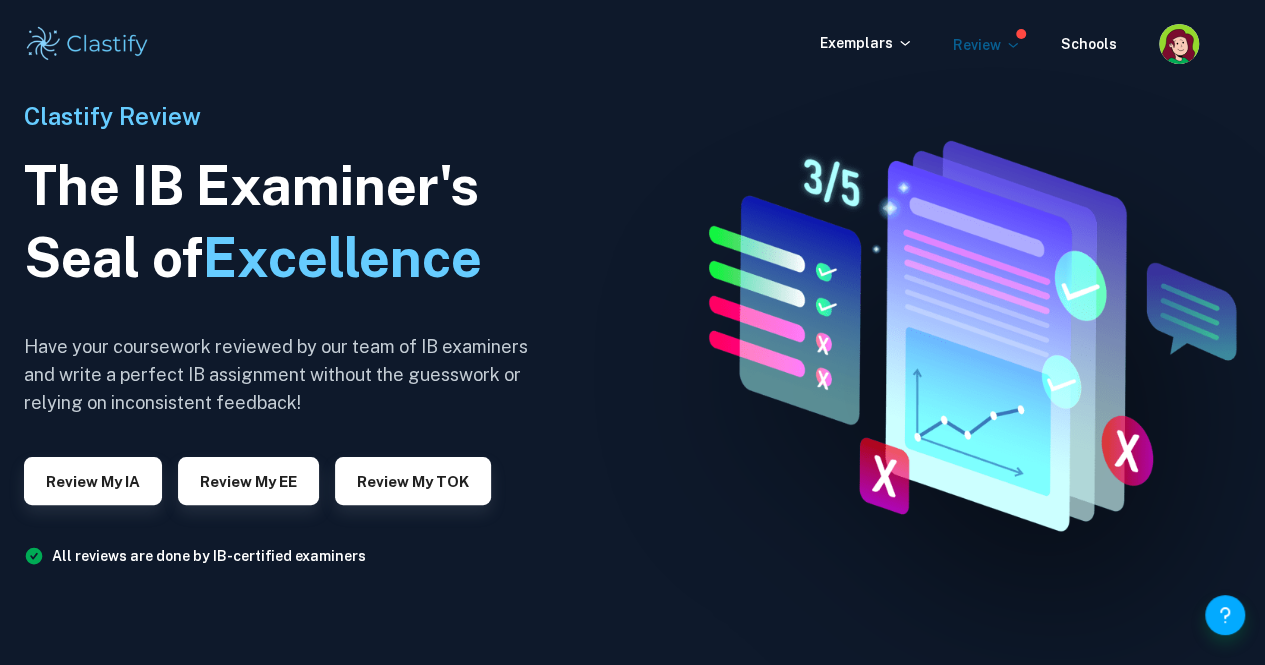 click on "Review" at bounding box center (987, 45) 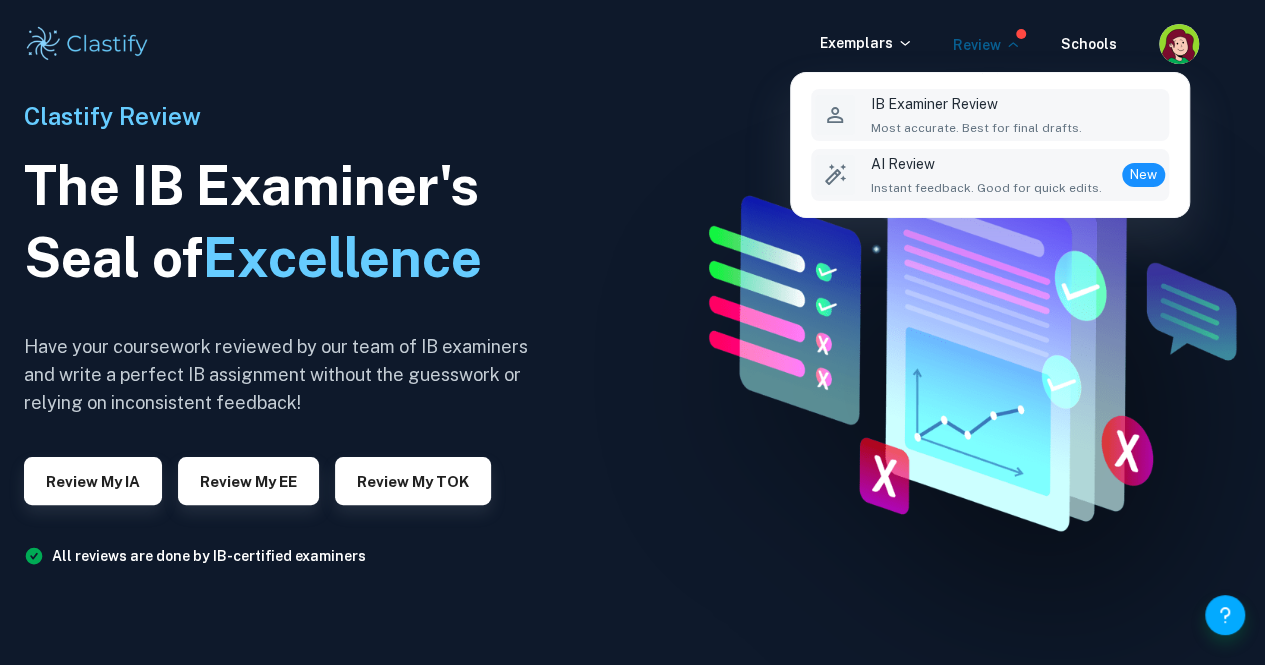 click on "AI Review" at bounding box center (986, 164) 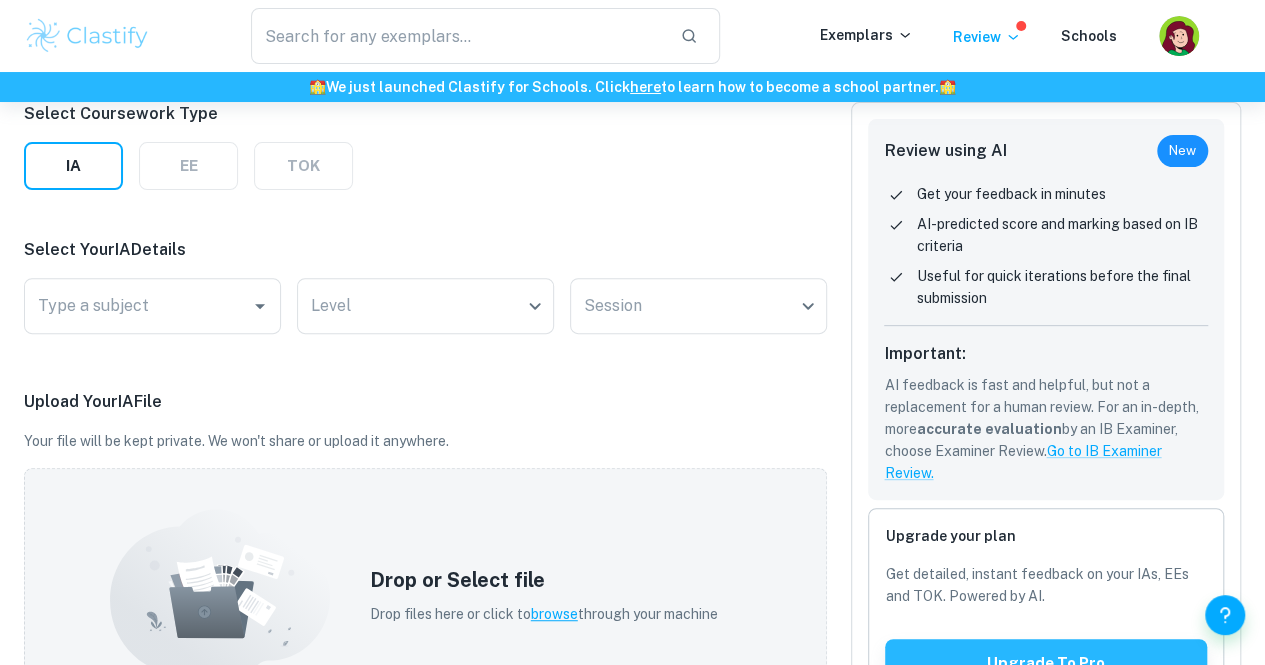 scroll, scrollTop: 274, scrollLeft: 0, axis: vertical 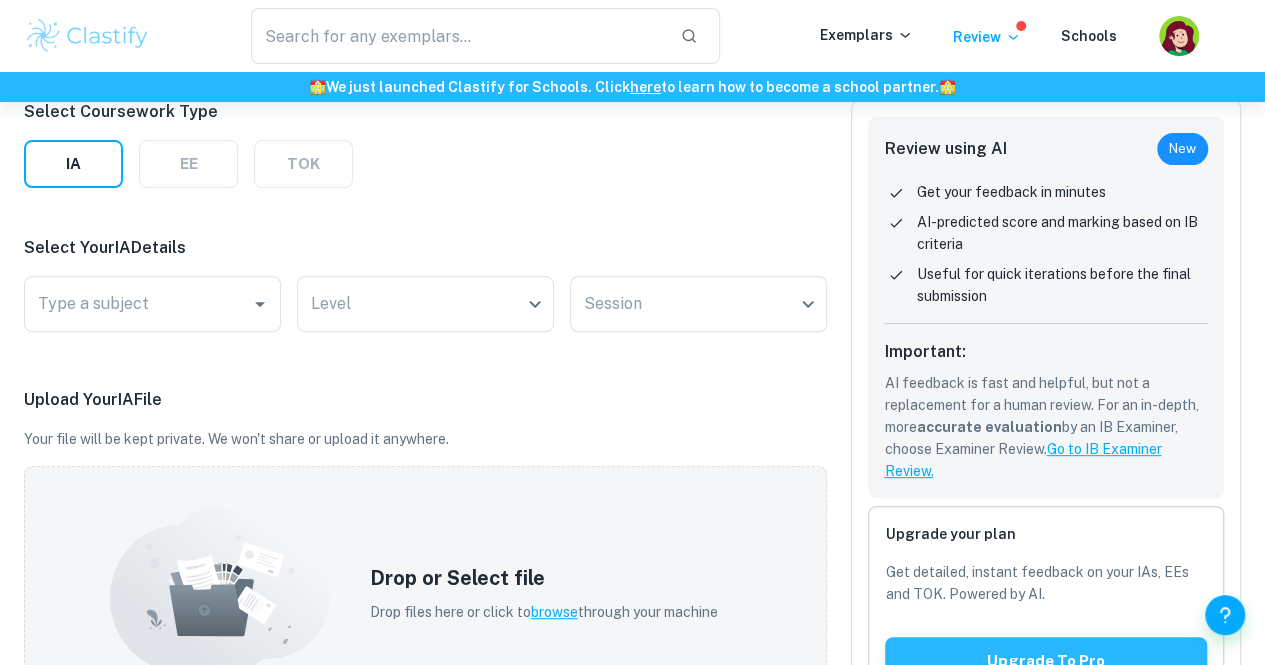 click on "Go to IB Examiner Review." at bounding box center [1022, 460] 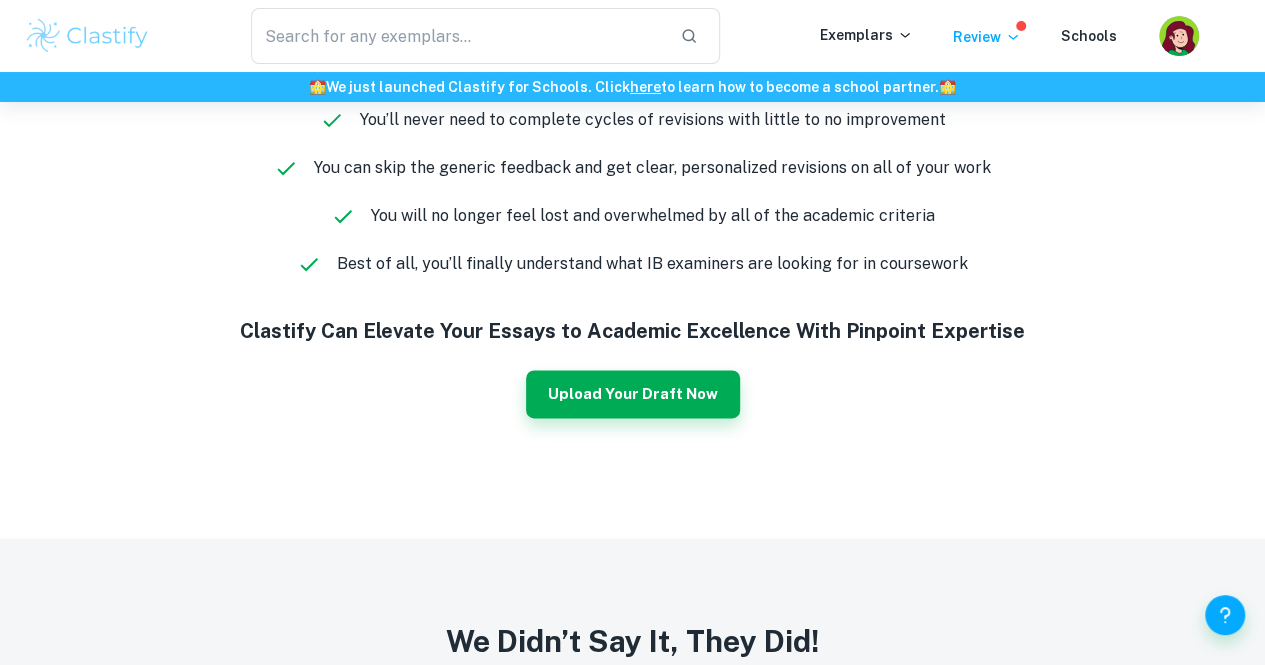 scroll, scrollTop: 1262, scrollLeft: 0, axis: vertical 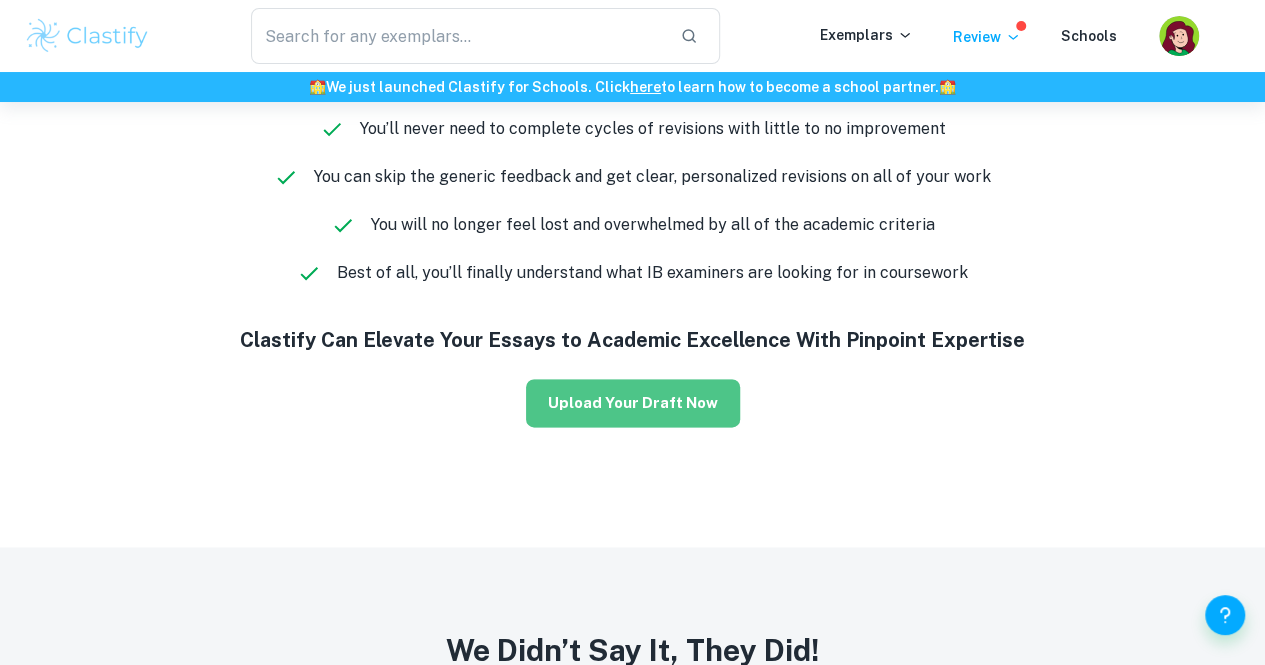 click on "Upload Your Draft Now" at bounding box center (633, 403) 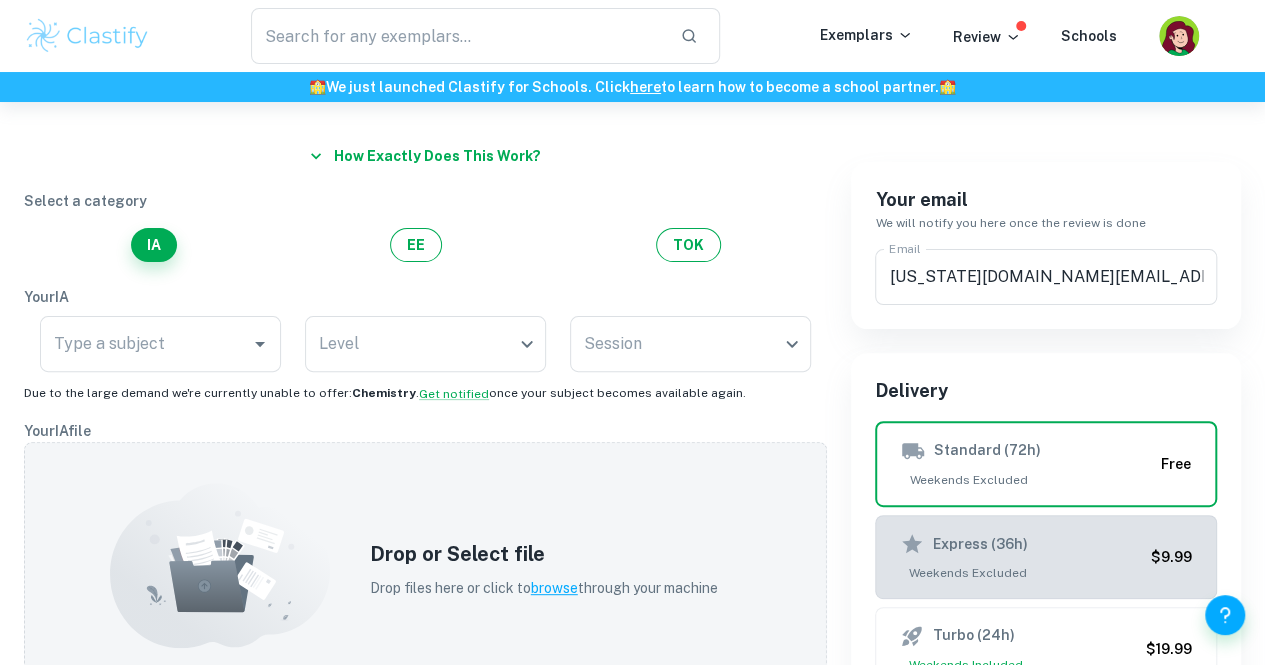 scroll, scrollTop: 148, scrollLeft: 0, axis: vertical 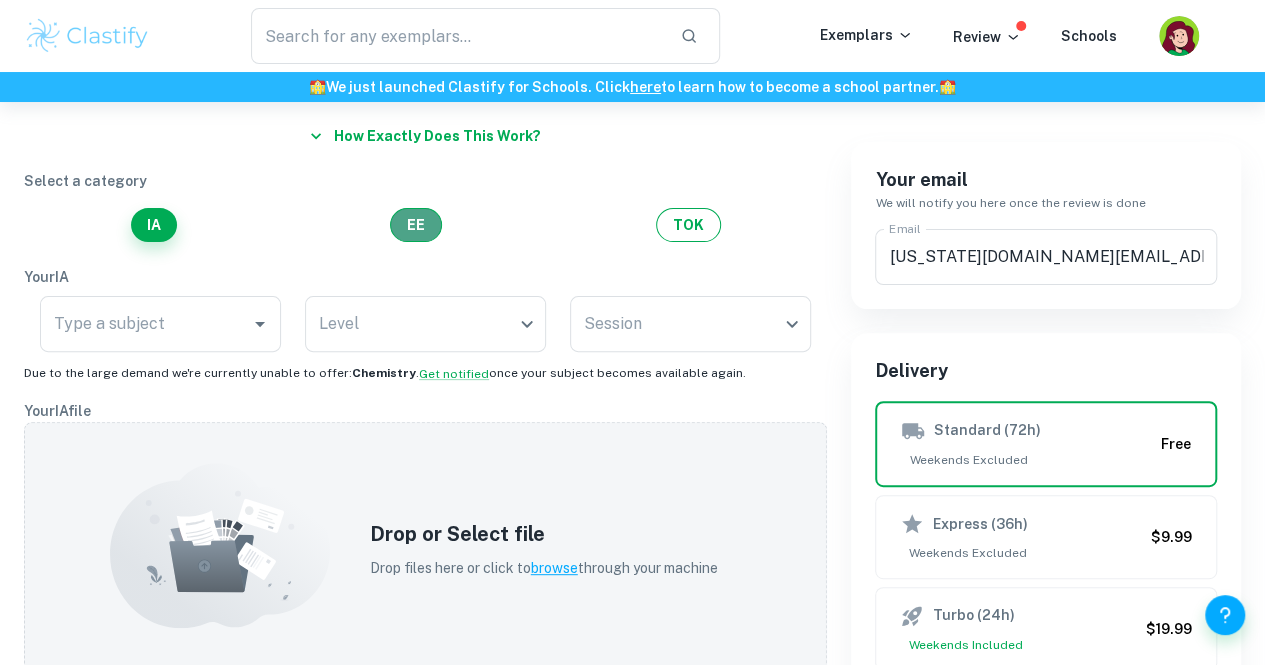 click on "EE" at bounding box center (416, 225) 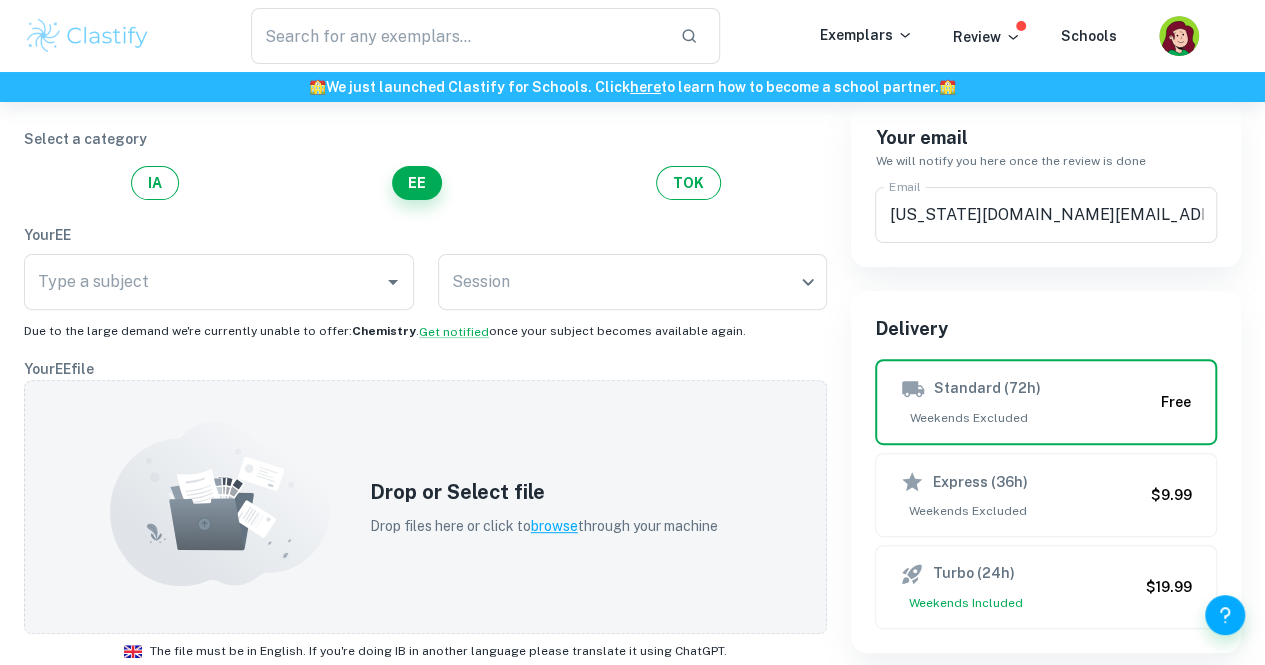 scroll, scrollTop: 97, scrollLeft: 0, axis: vertical 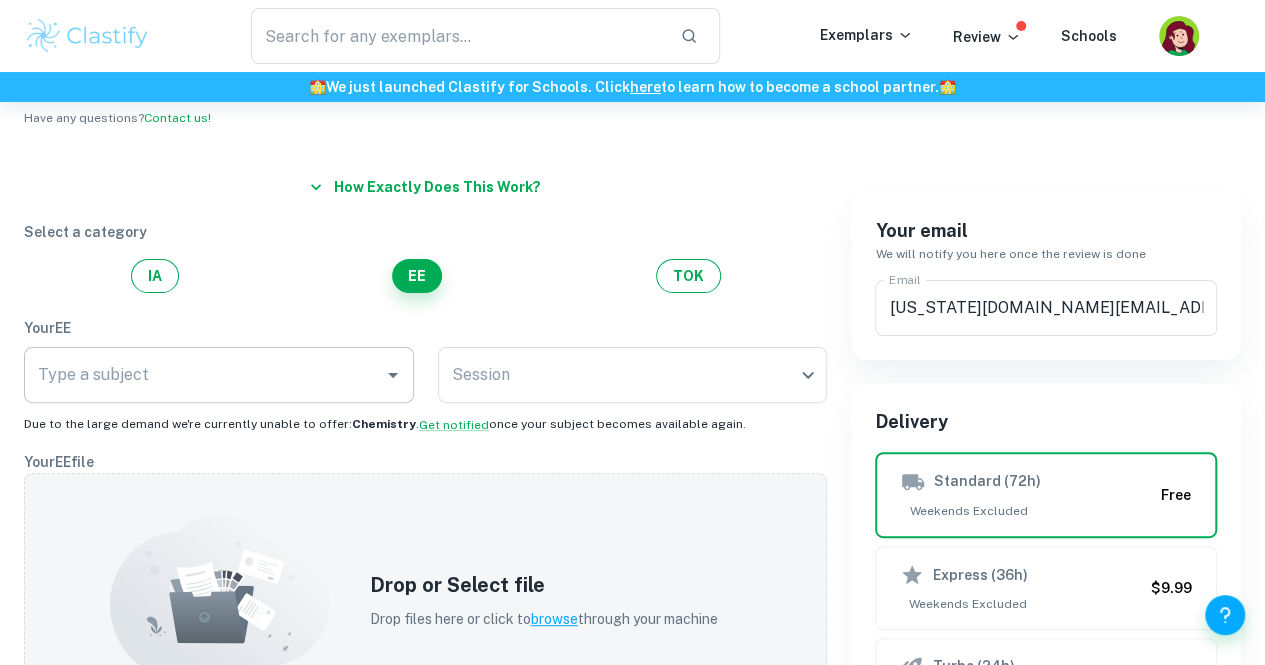 click on "Type a subject" at bounding box center (204, 375) 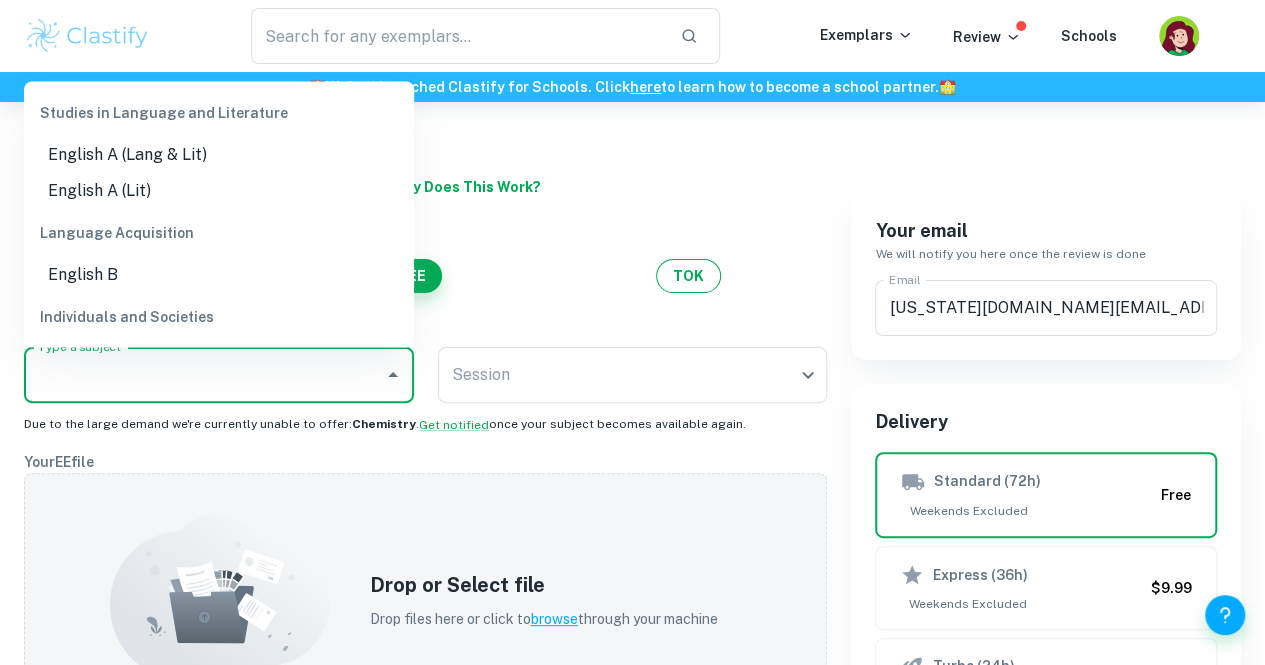 click on "English B" at bounding box center [219, 275] 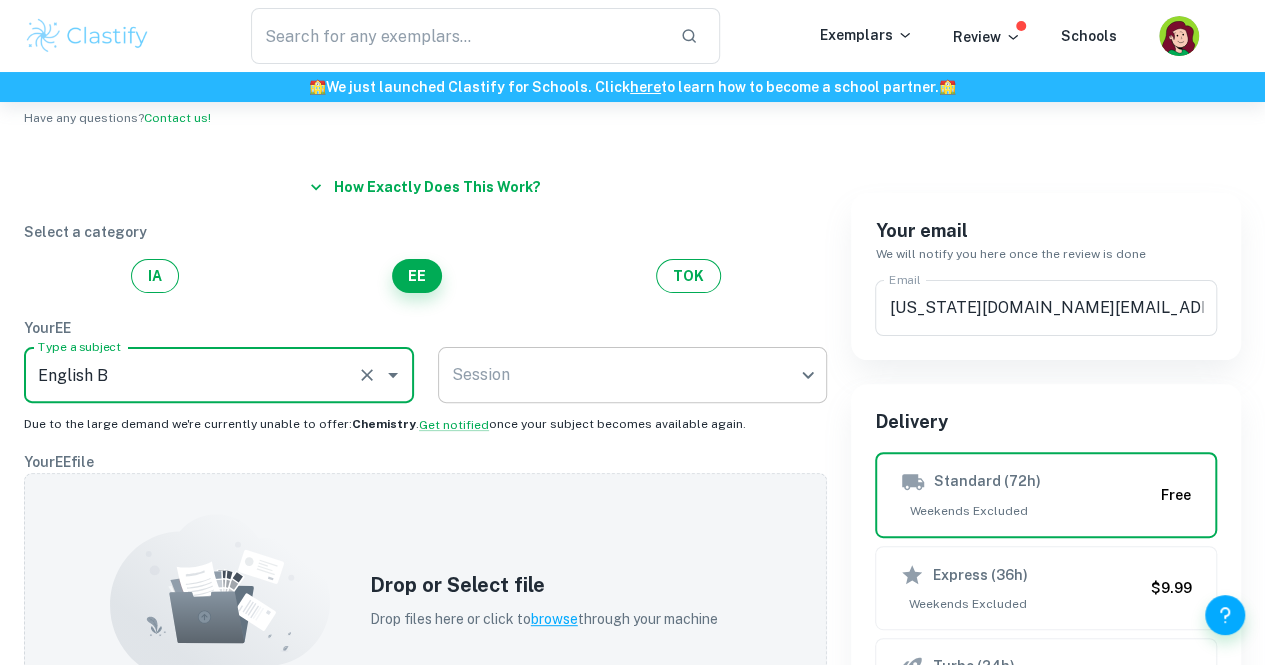 click on "We value your privacy We use cookies to enhance your browsing experience, serve personalised ads or content, and analyse our traffic. By clicking "Accept All", you consent to our use of cookies.   Cookie Policy Customise   Reject All   Accept All   Customise Consent Preferences   We use cookies to help you navigate efficiently and perform certain functions. You will find detailed information about all cookies under each consent category below. The cookies that are categorised as "Necessary" are stored on your browser as they are essential for enabling the basic functionalities of the site. ...  Show more For more information on how Google's third-party cookies operate and handle your data, see:   Google Privacy Policy Necessary Always Active Necessary cookies are required to enable the basic features of this site, such as providing secure log-in or adjusting your consent preferences. These cookies do not store any personally identifiable data. Functional Analytics Performance Advertisement Uncategorised" at bounding box center [632, 337] 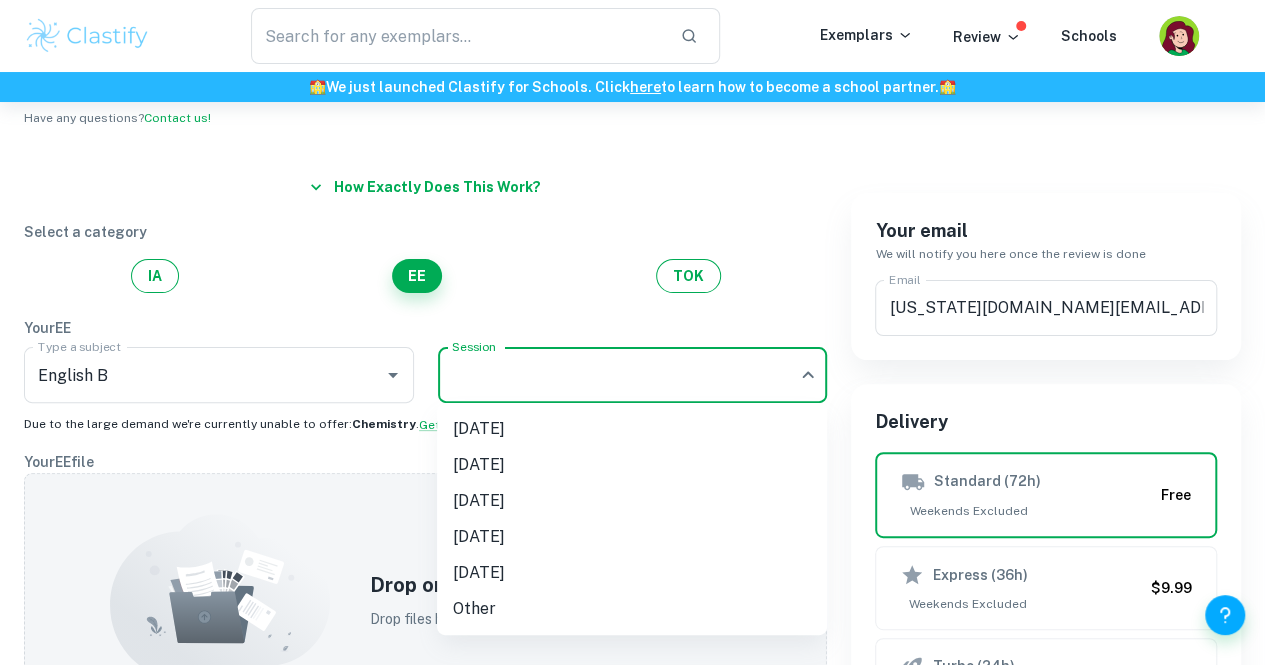 click on "November 2025" at bounding box center [632, 465] 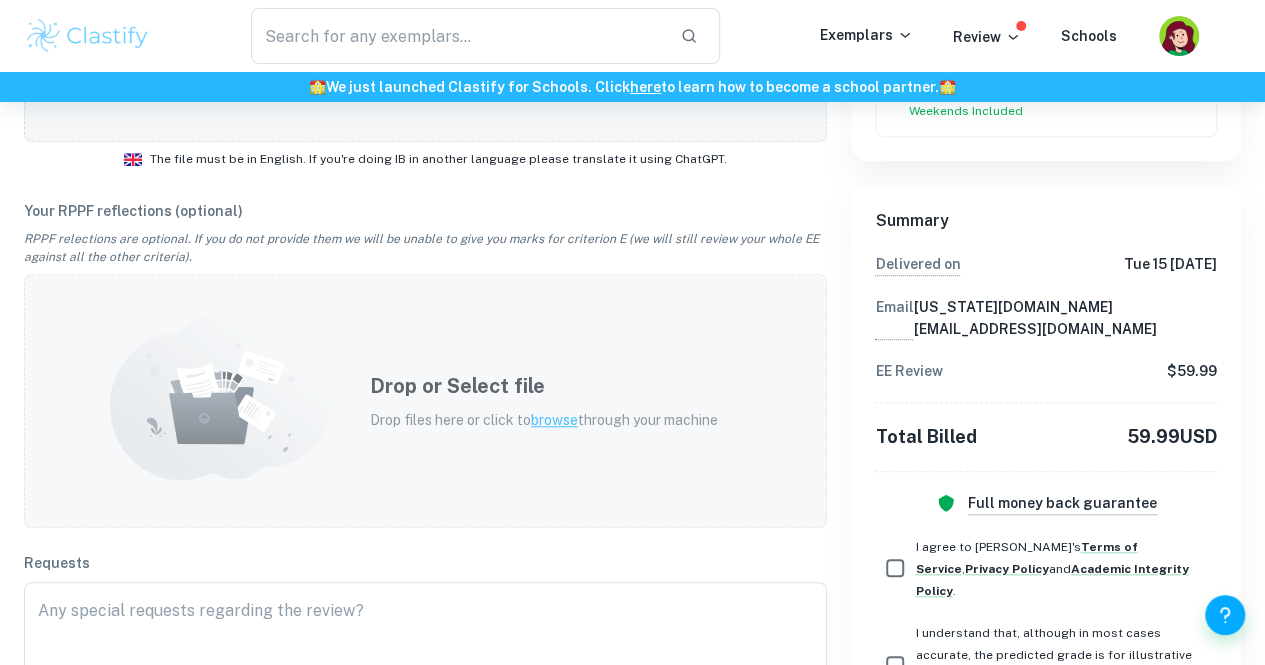 scroll, scrollTop: 712, scrollLeft: 0, axis: vertical 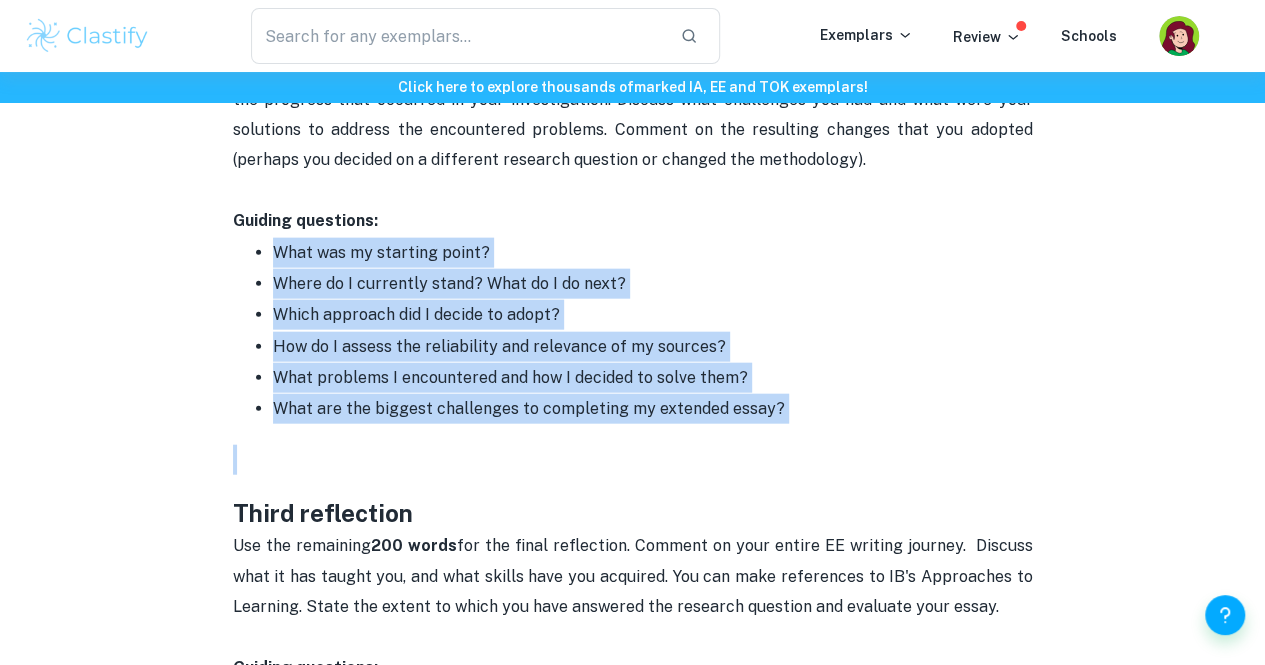 drag, startPoint x: 268, startPoint y: 261, endPoint x: 880, endPoint y: 442, distance: 638.2045 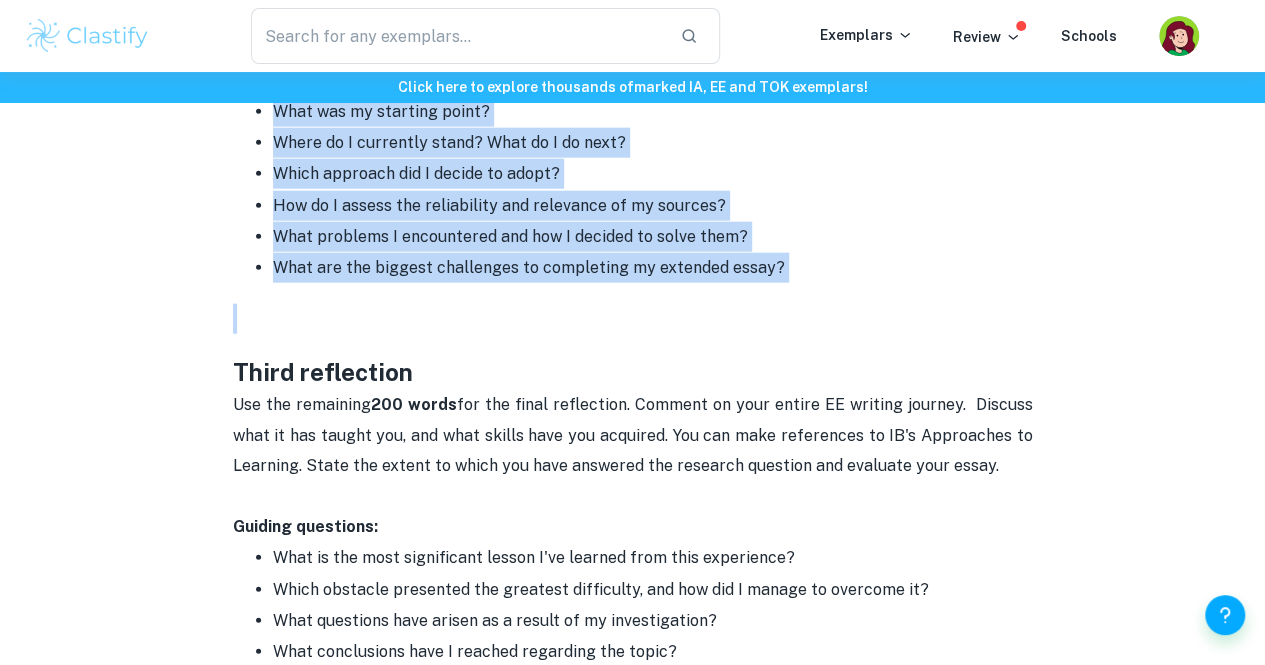 copy on "What was my starting point? Where do I currently stand? What do I do next? Which approach did I decide to adopt? How do I assess the reliability and relevance of my sources? What problems I encountered and how I decided to solve them? What are the biggest challenges to completing my extended essay?" 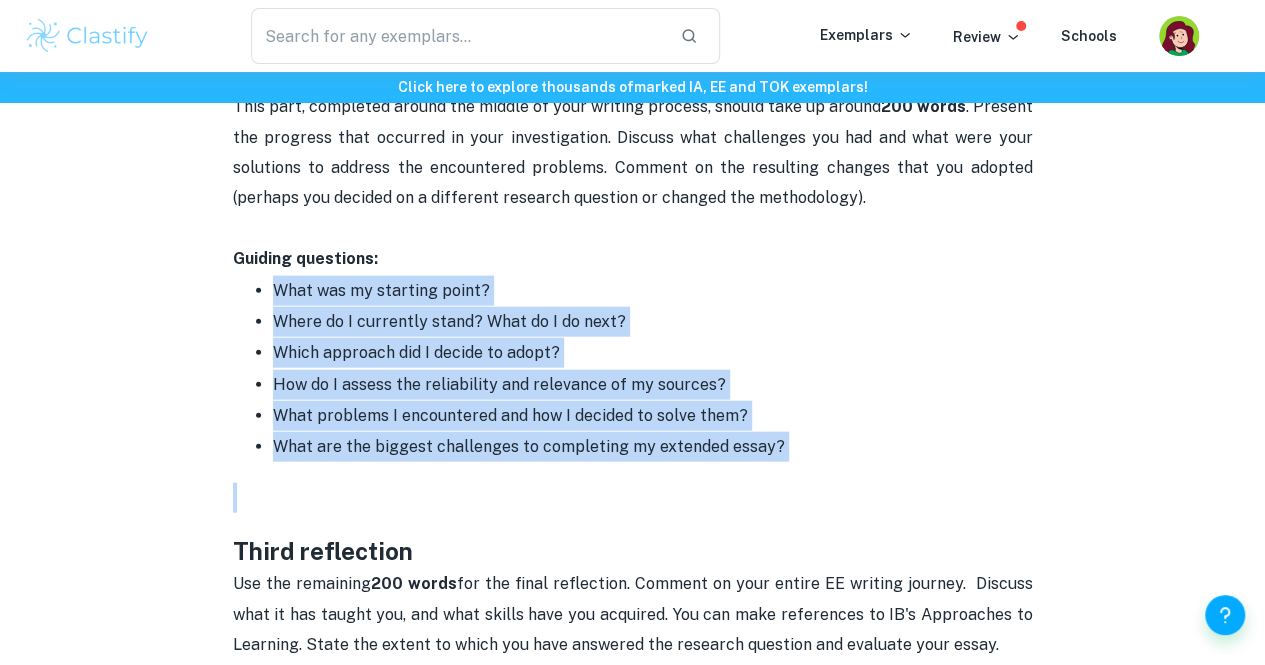 scroll, scrollTop: 2056, scrollLeft: 0, axis: vertical 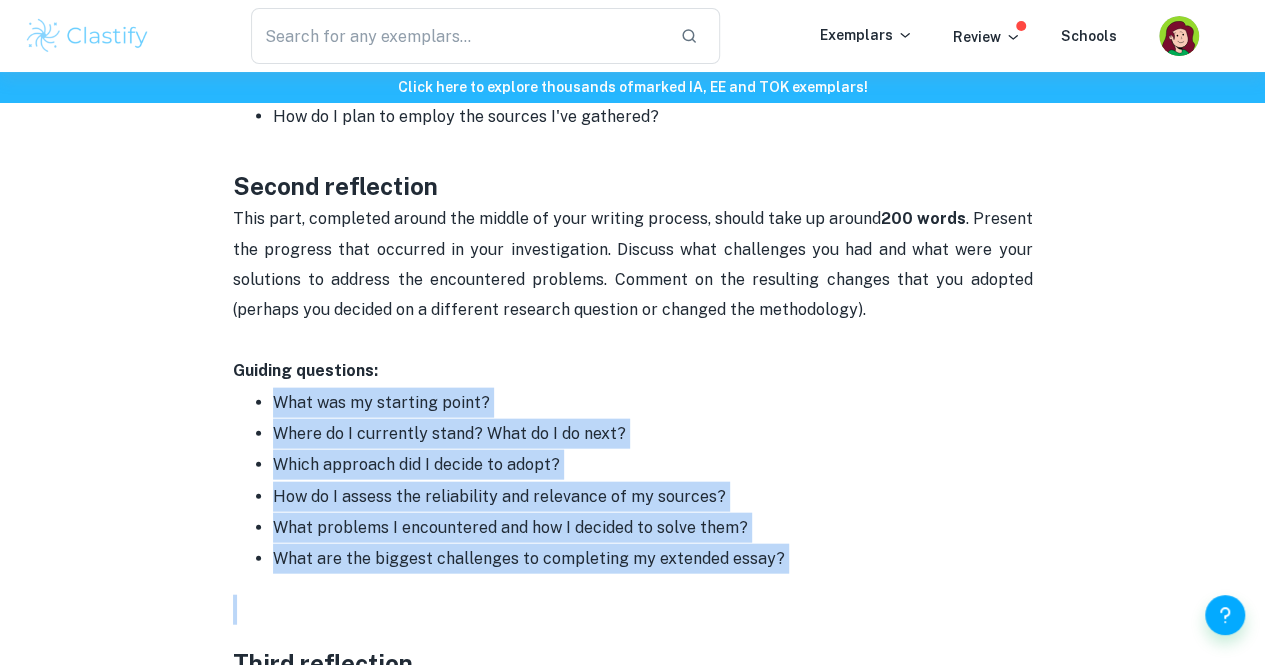 drag, startPoint x: 598, startPoint y: 419, endPoint x: 488, endPoint y: 559, distance: 178.04494 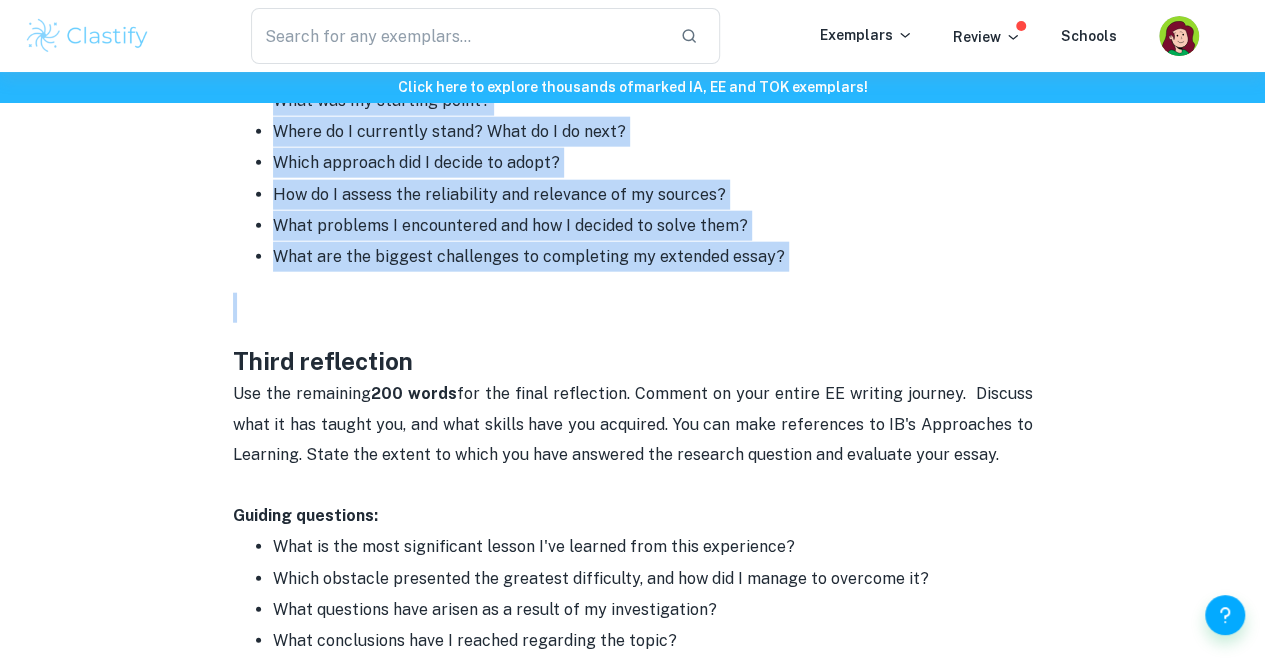 scroll, scrollTop: 2232, scrollLeft: 0, axis: vertical 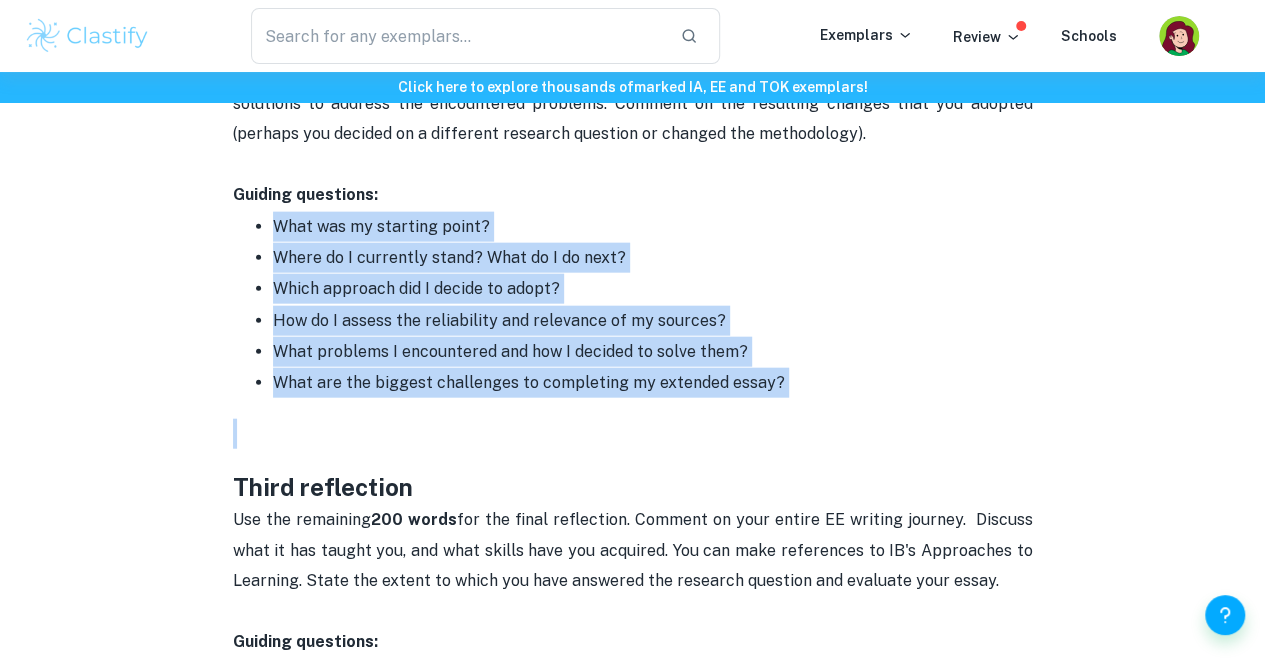 copy on "What was my starting point? Where do I currently stand? What do I do next? Which approach did I decide to adopt? How do I assess the reliability and relevance of my sources? What problems I encountered and how I decided to solve them? What are the biggest challenges to completing my extended essay?" 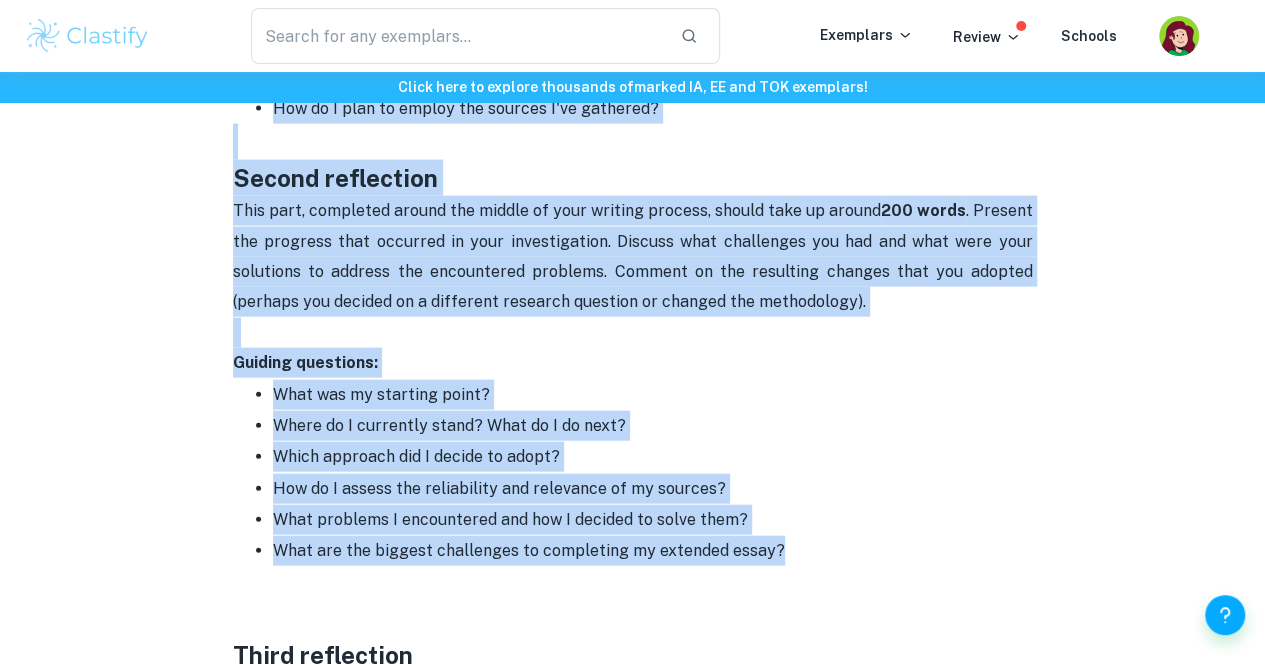 scroll, scrollTop: 1966, scrollLeft: 0, axis: vertical 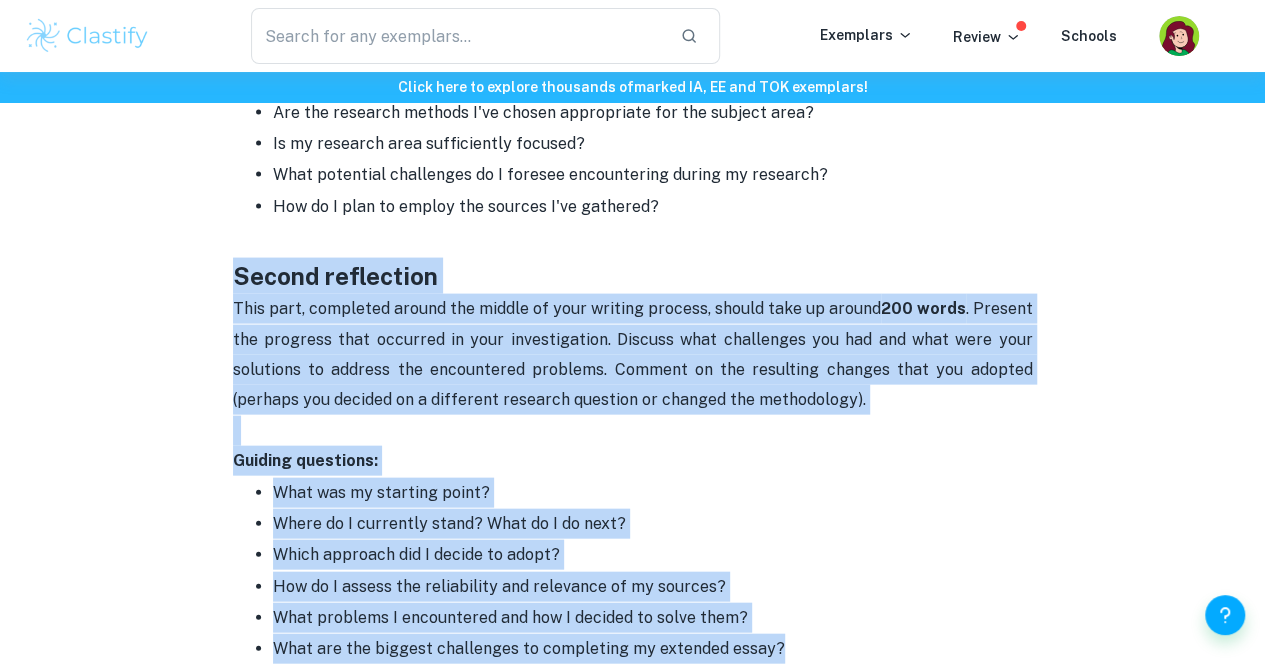 drag, startPoint x: 852, startPoint y: 399, endPoint x: 227, endPoint y: 295, distance: 633.5937 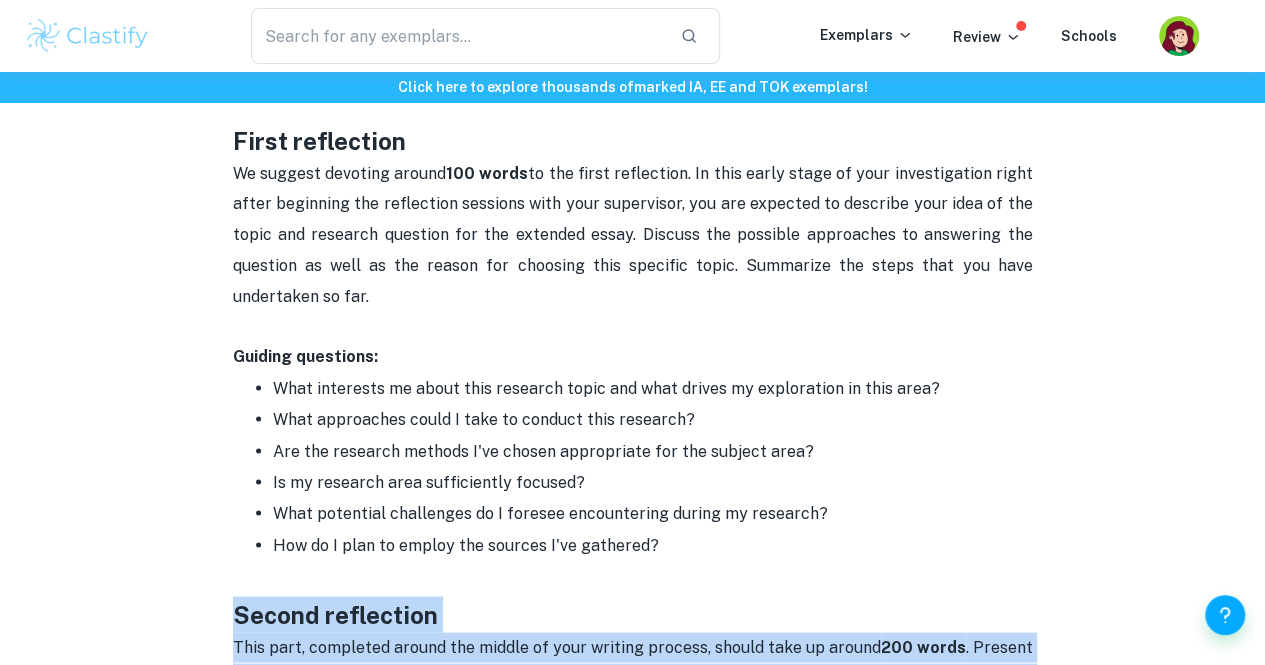 scroll, scrollTop: 1634, scrollLeft: 0, axis: vertical 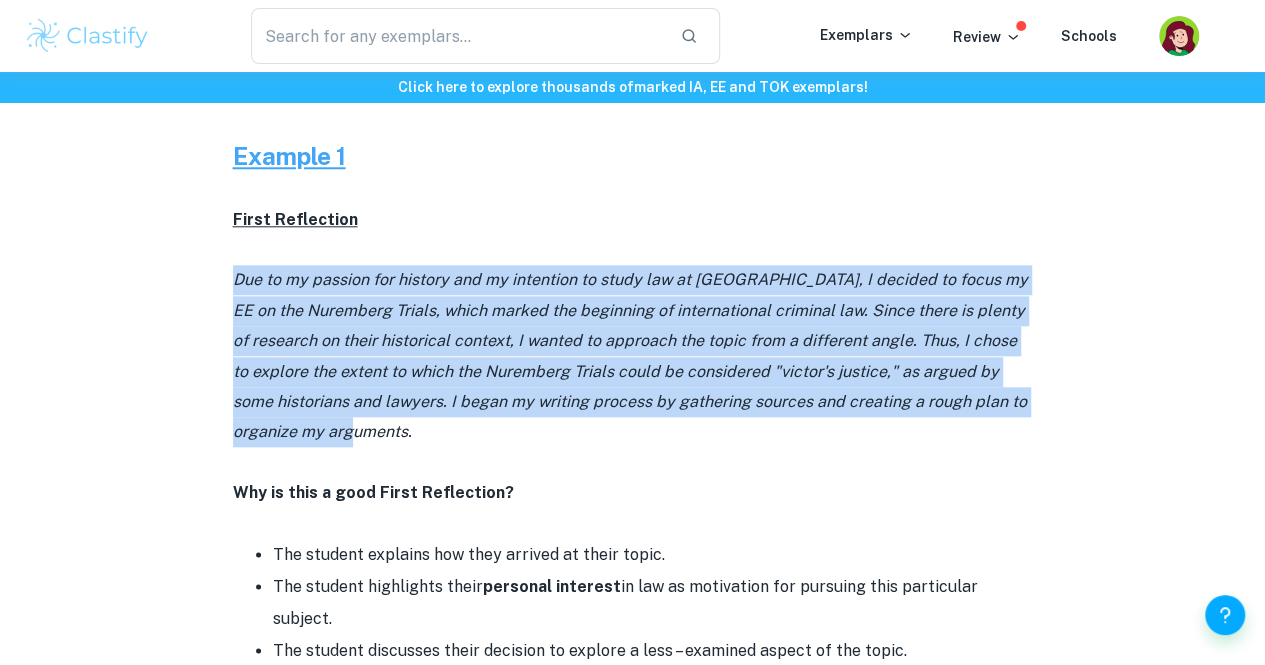 drag, startPoint x: 172, startPoint y: 275, endPoint x: 495, endPoint y: 451, distance: 367.8383 